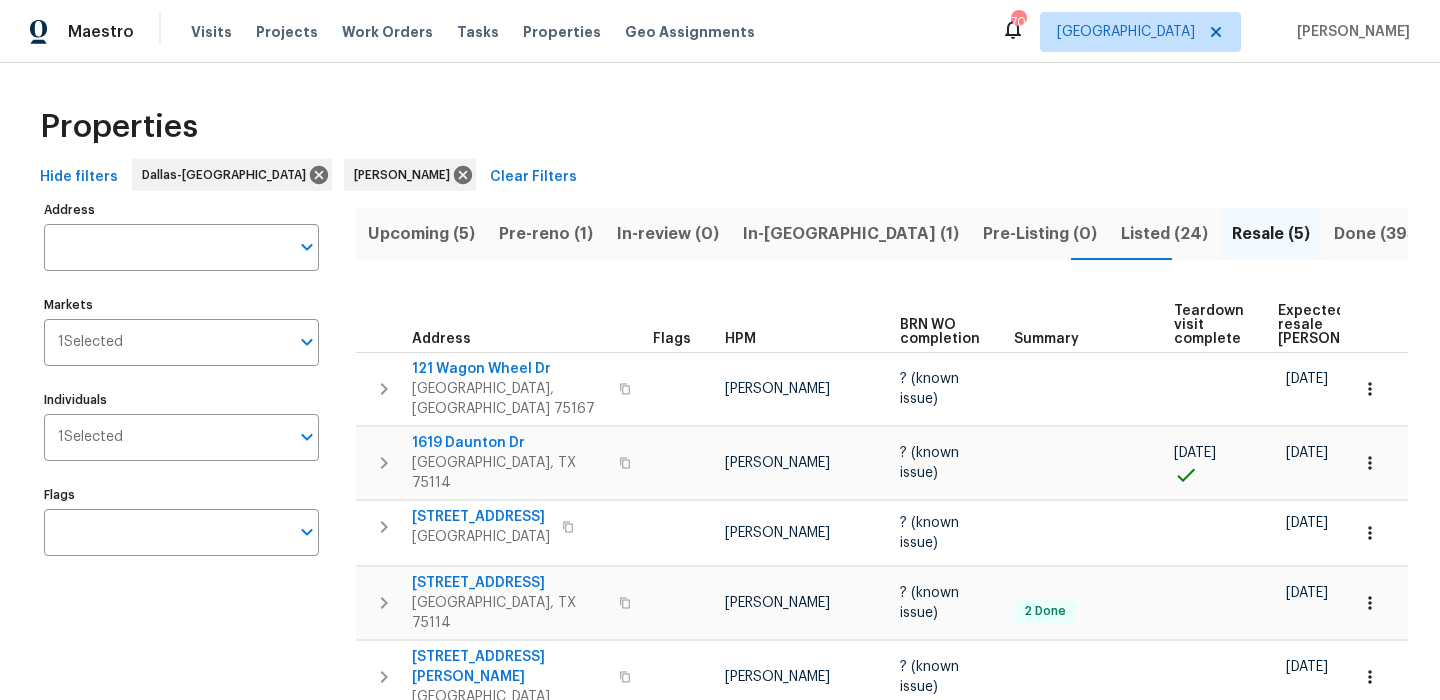 scroll, scrollTop: 0, scrollLeft: 0, axis: both 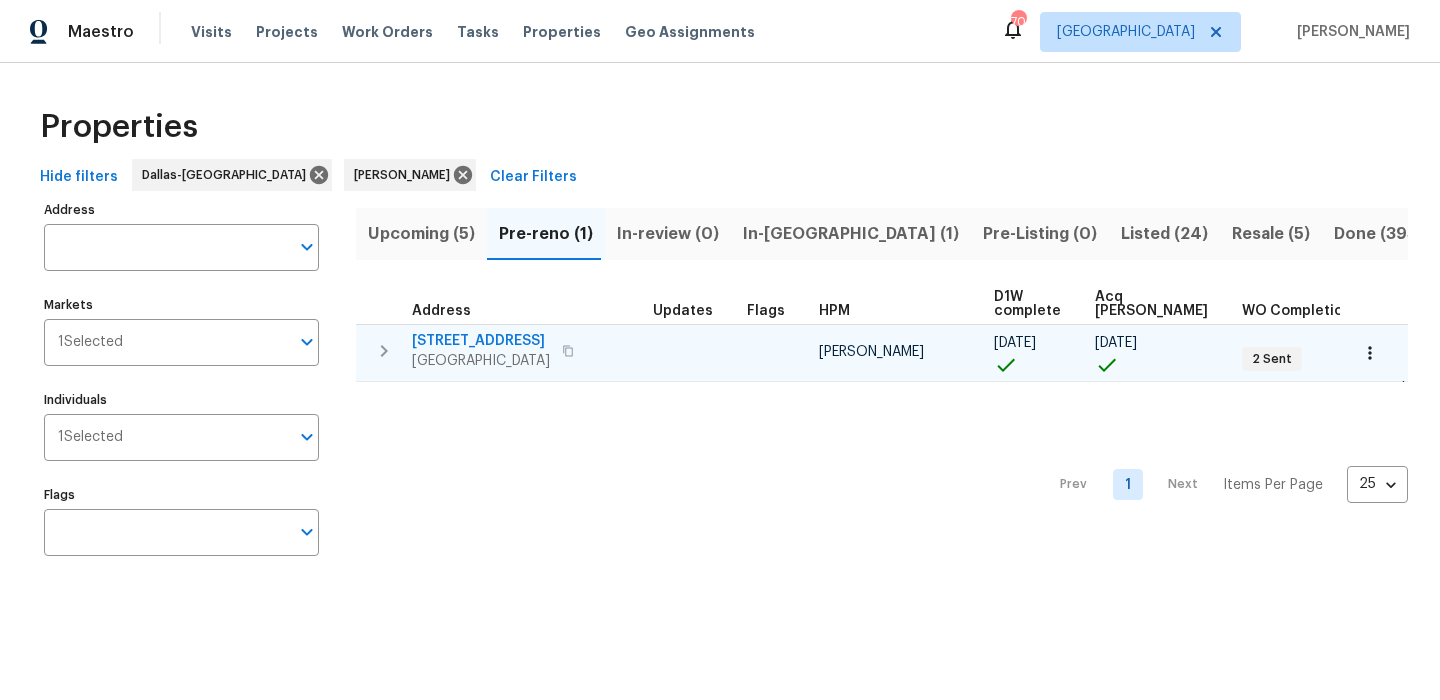 click on "116 Creekview Dr W" at bounding box center [481, 341] 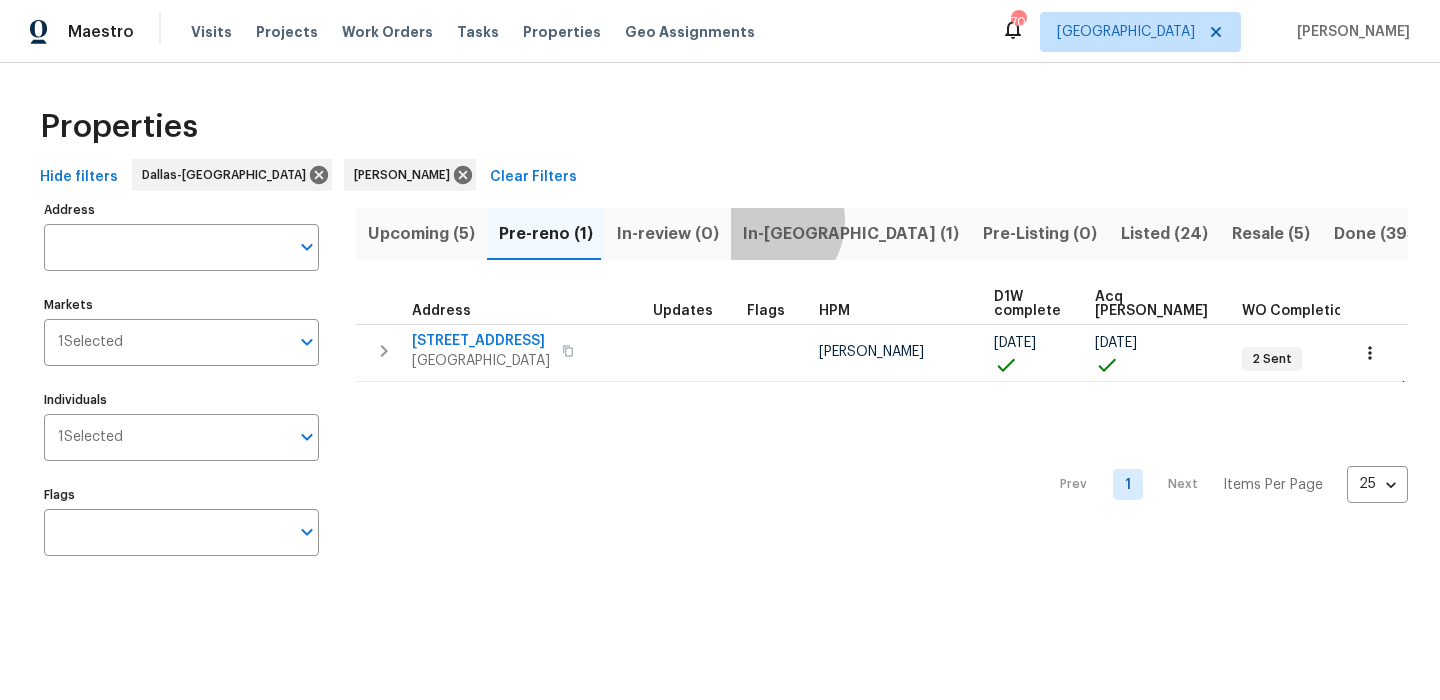 click on "In-[GEOGRAPHIC_DATA] (1)" at bounding box center (851, 234) 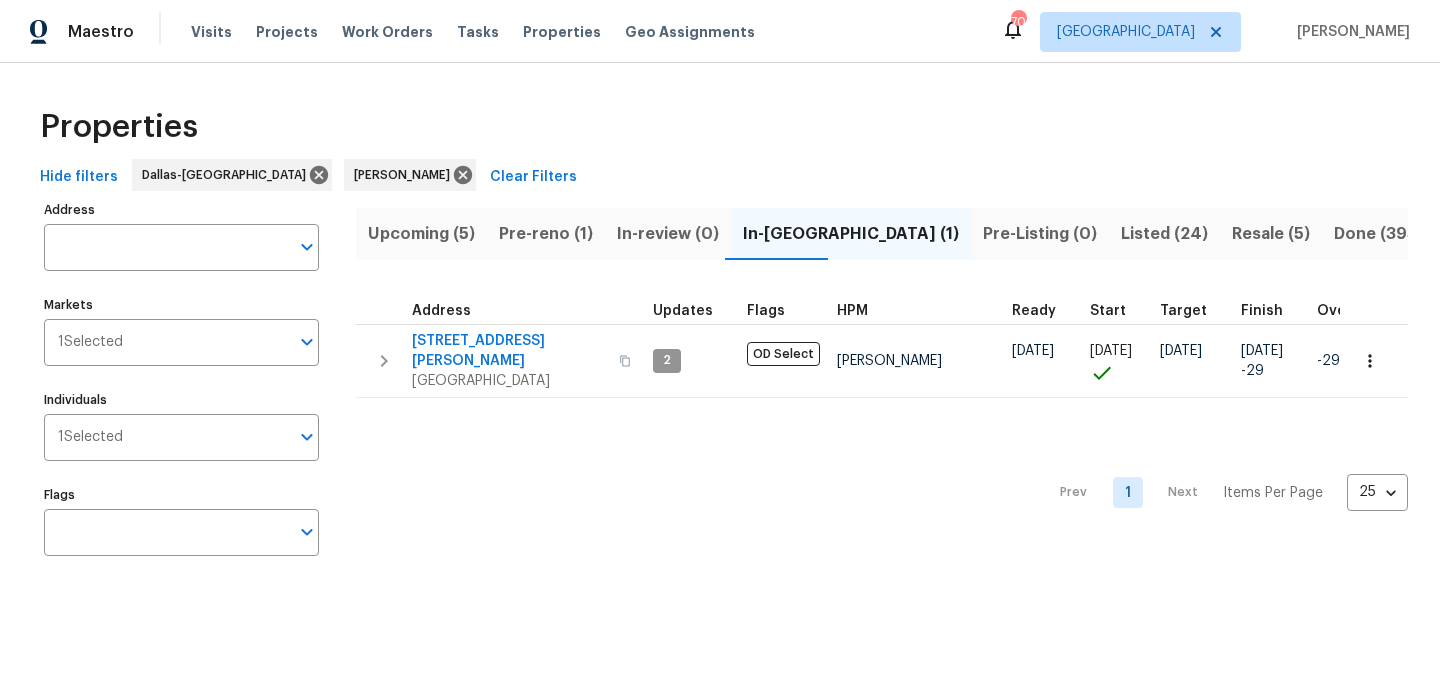 click on "Resale (5)" at bounding box center (1271, 234) 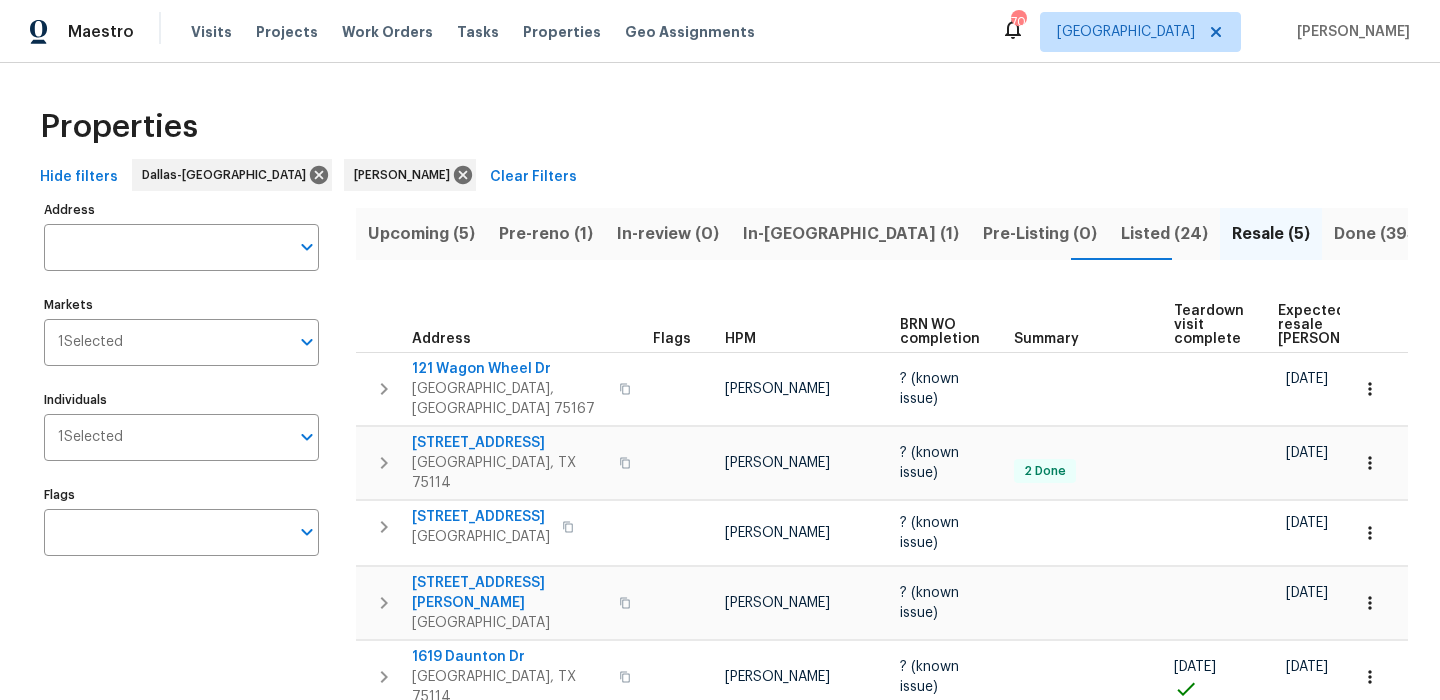 click on "Expected resale COE" at bounding box center [1334, 325] 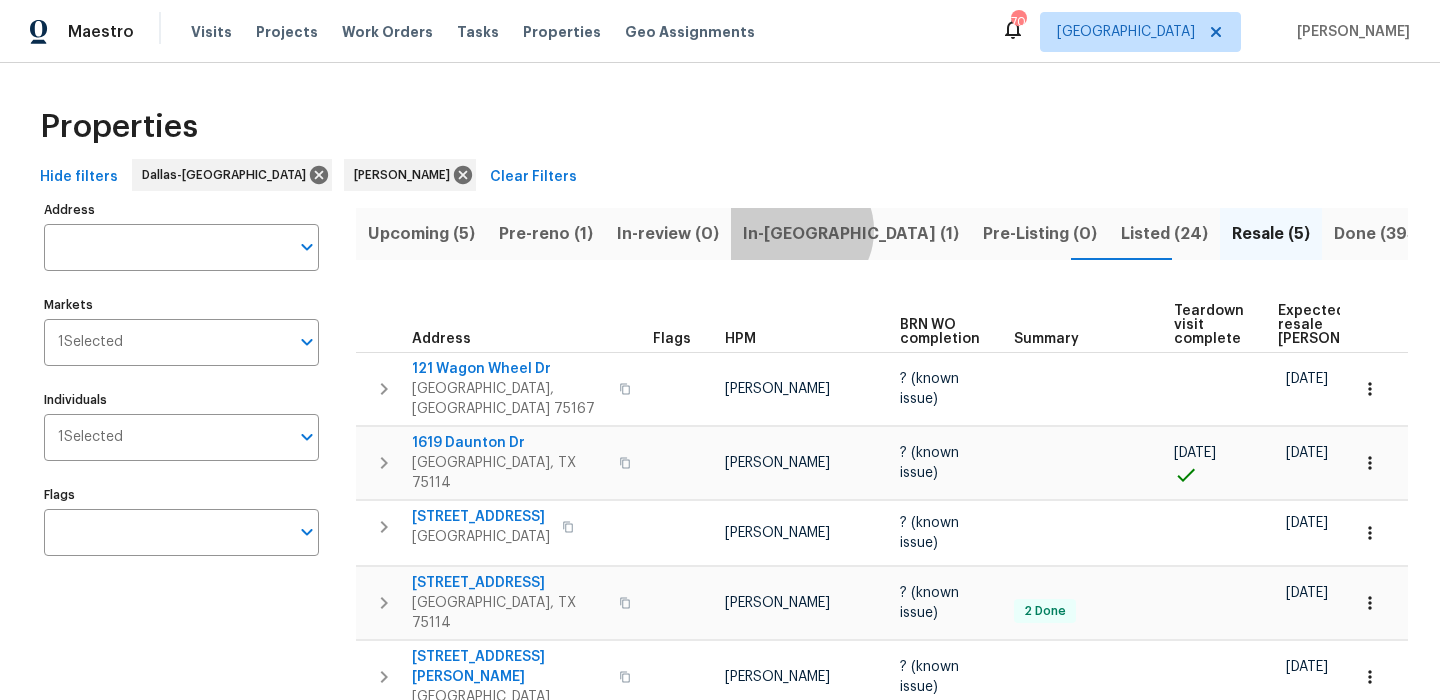 click on "In-reno (1)" at bounding box center [851, 234] 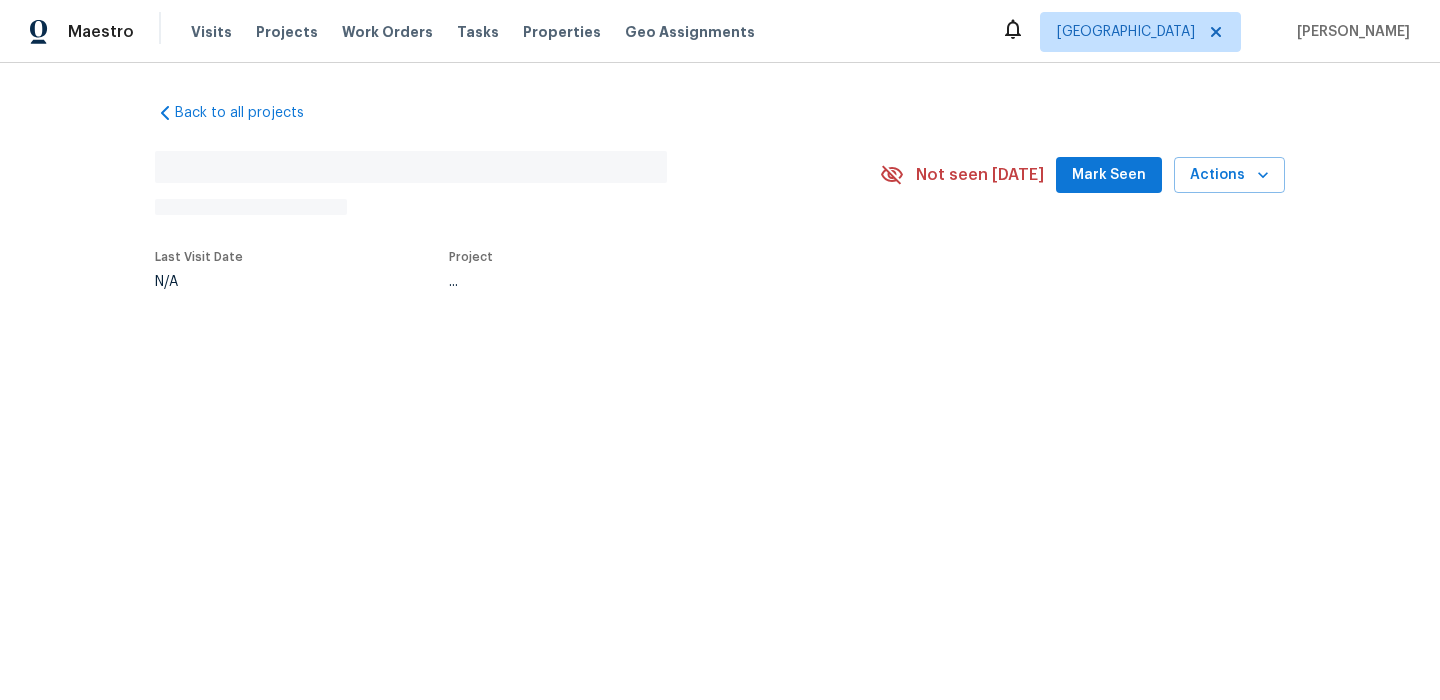 scroll, scrollTop: 0, scrollLeft: 0, axis: both 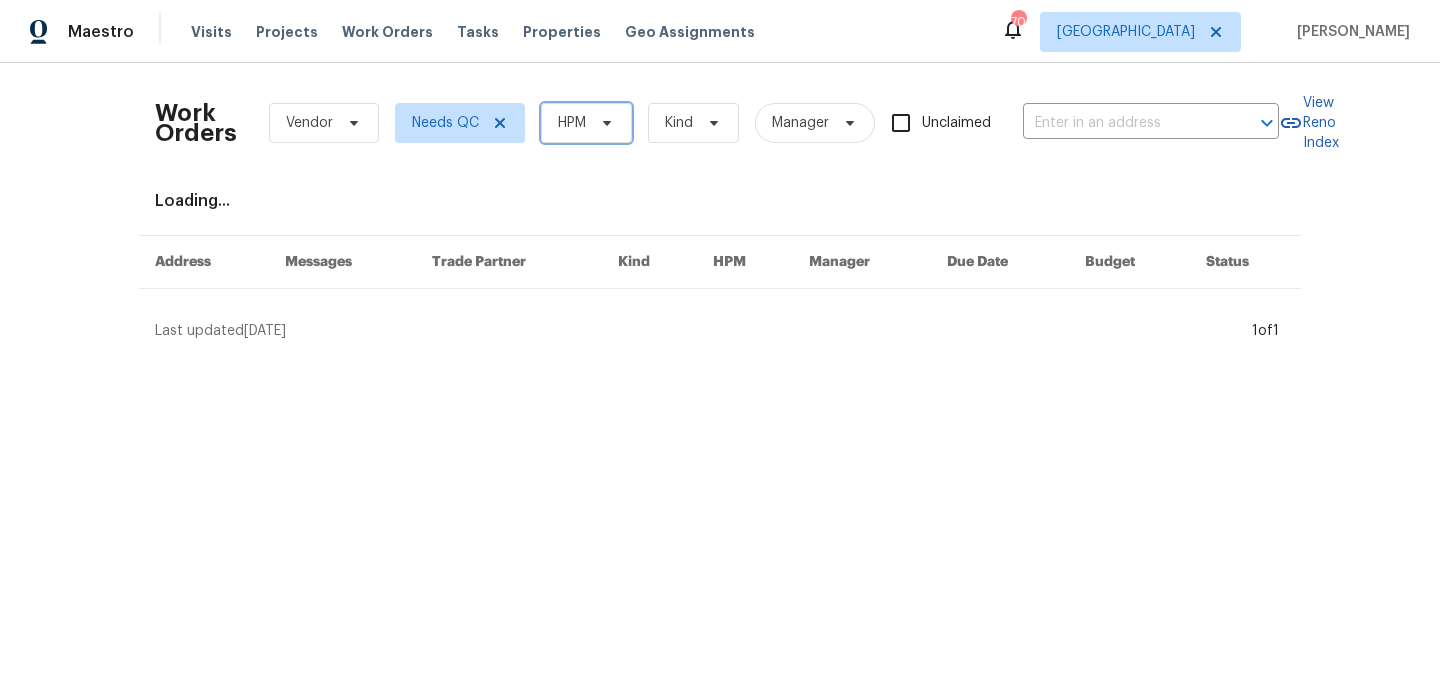 click on "HPM" at bounding box center [586, 123] 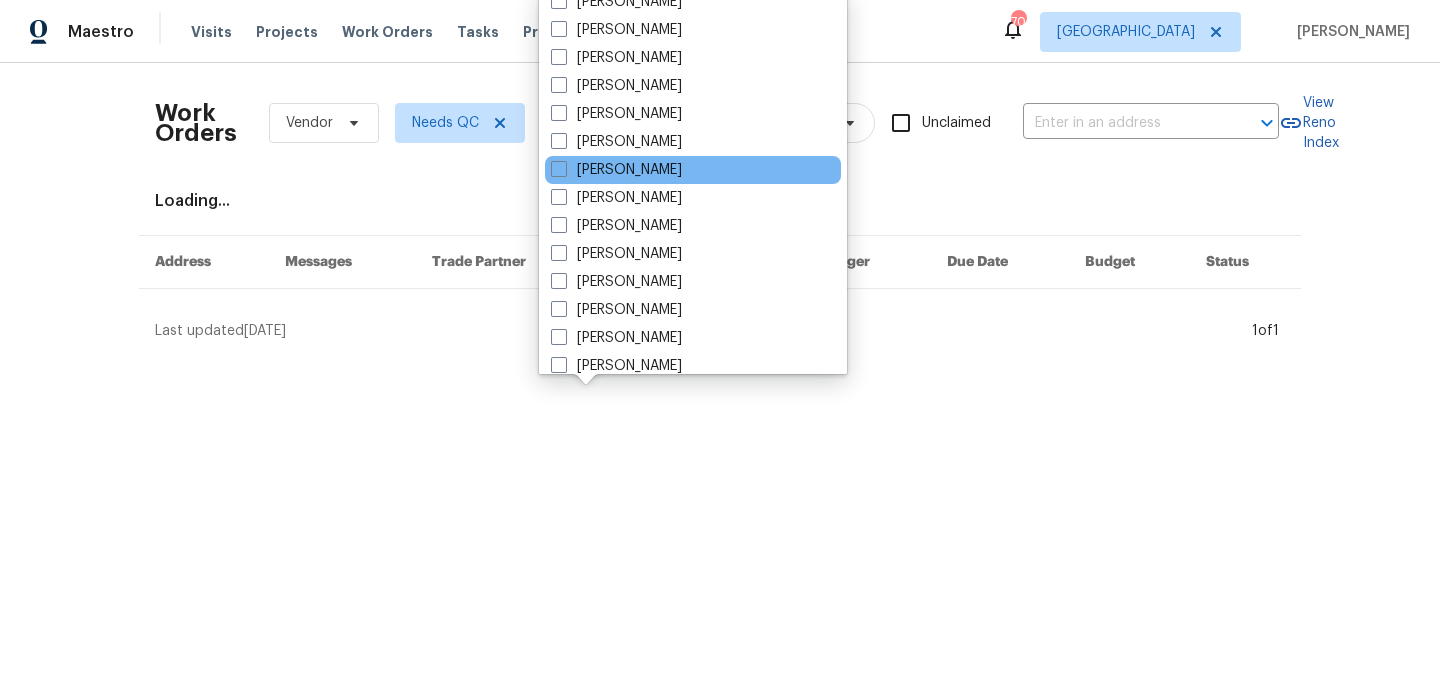 scroll, scrollTop: 152, scrollLeft: 0, axis: vertical 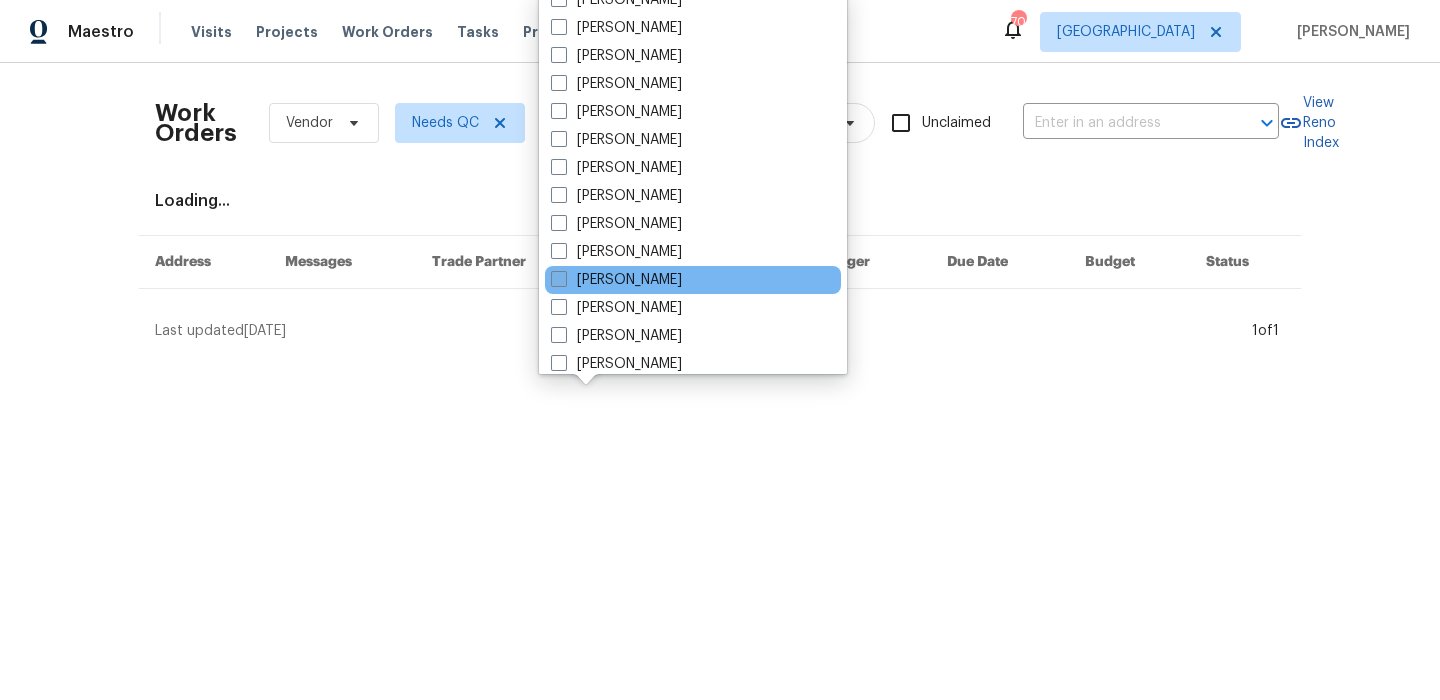 click on "[PERSON_NAME]" at bounding box center (616, 280) 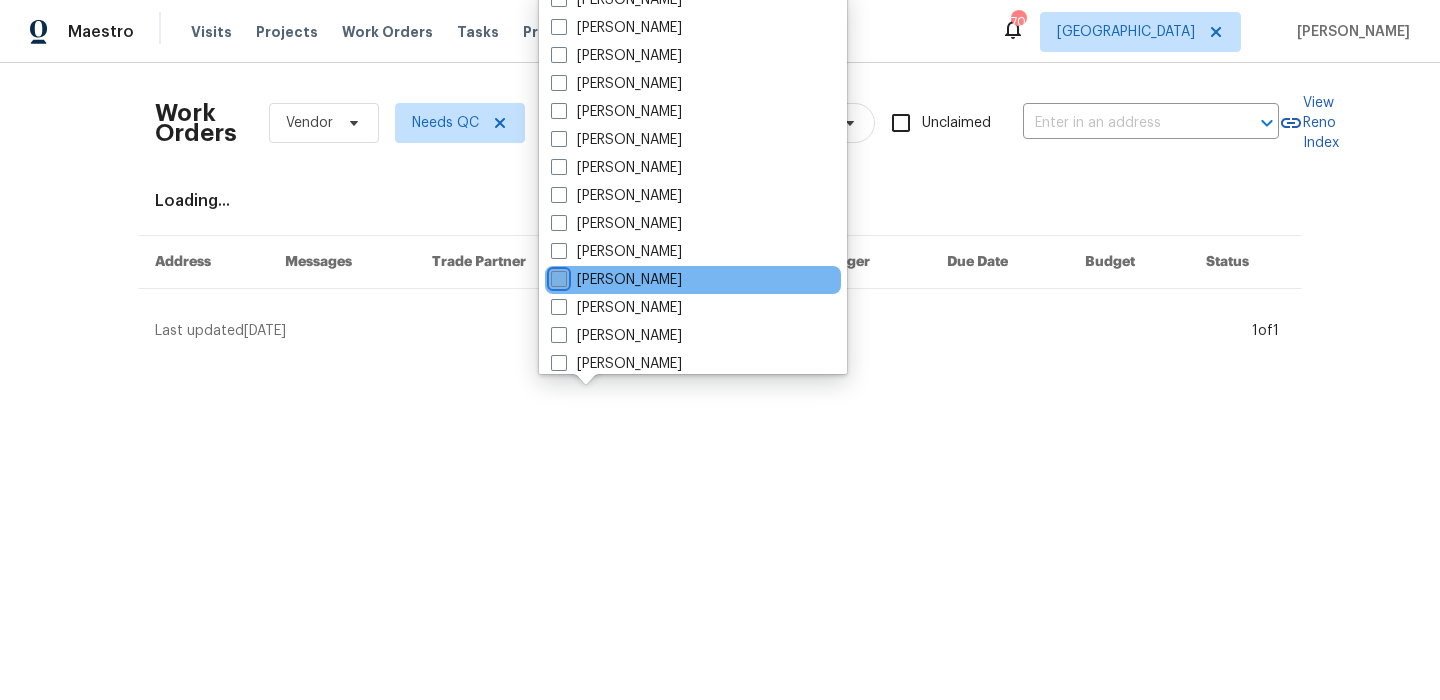 click on "[PERSON_NAME]" at bounding box center (557, 276) 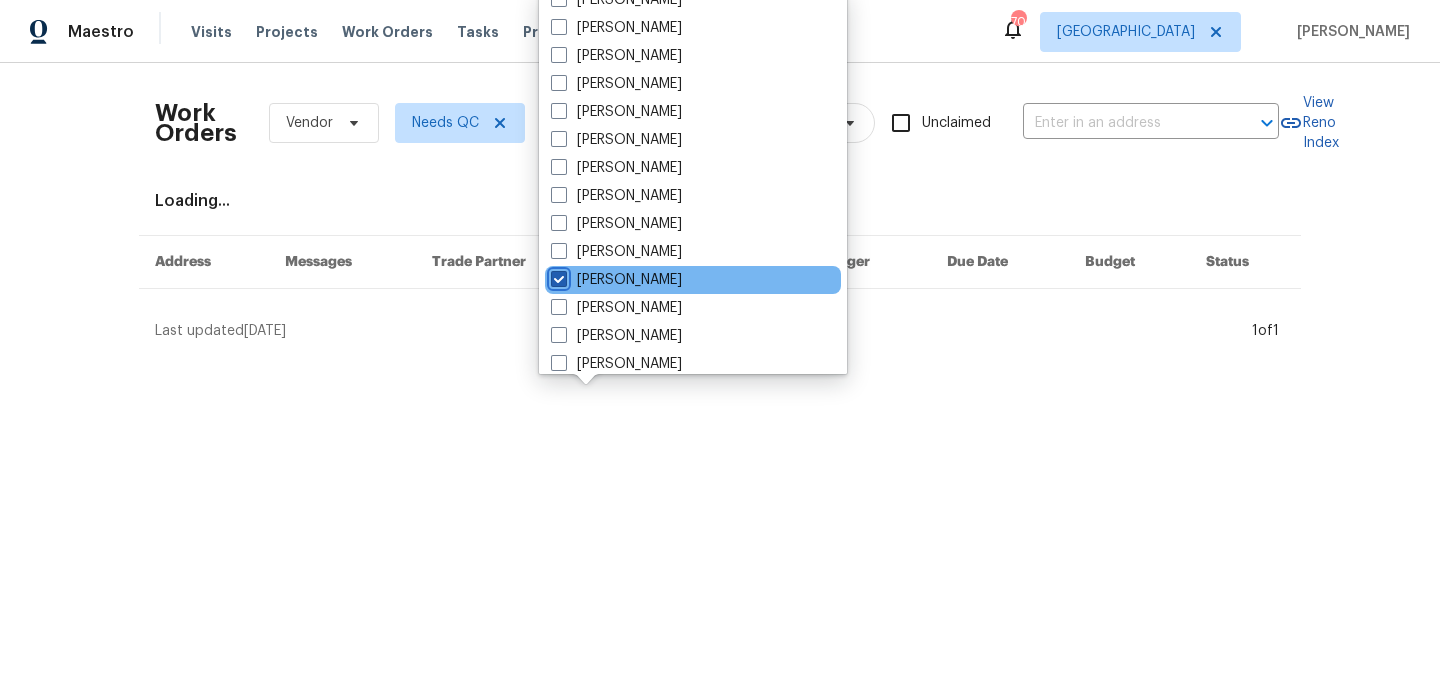 checkbox on "true" 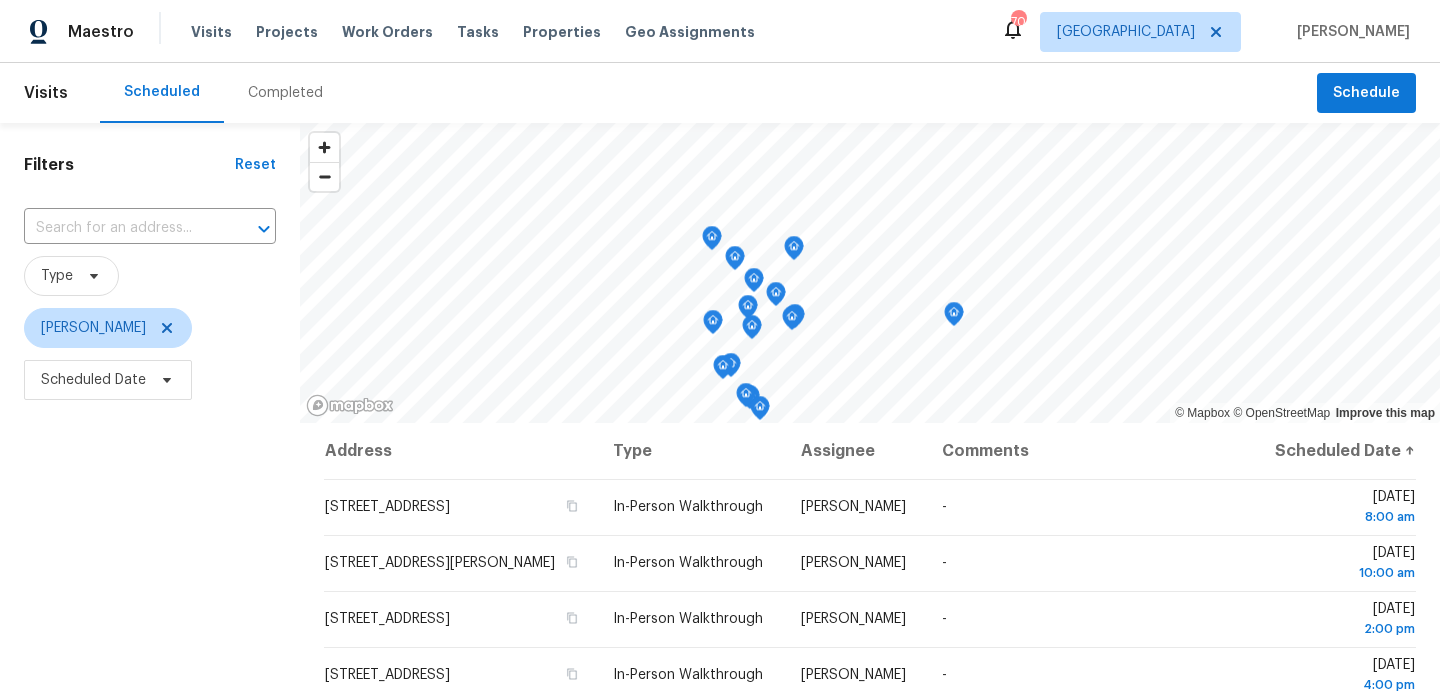 scroll, scrollTop: 0, scrollLeft: 0, axis: both 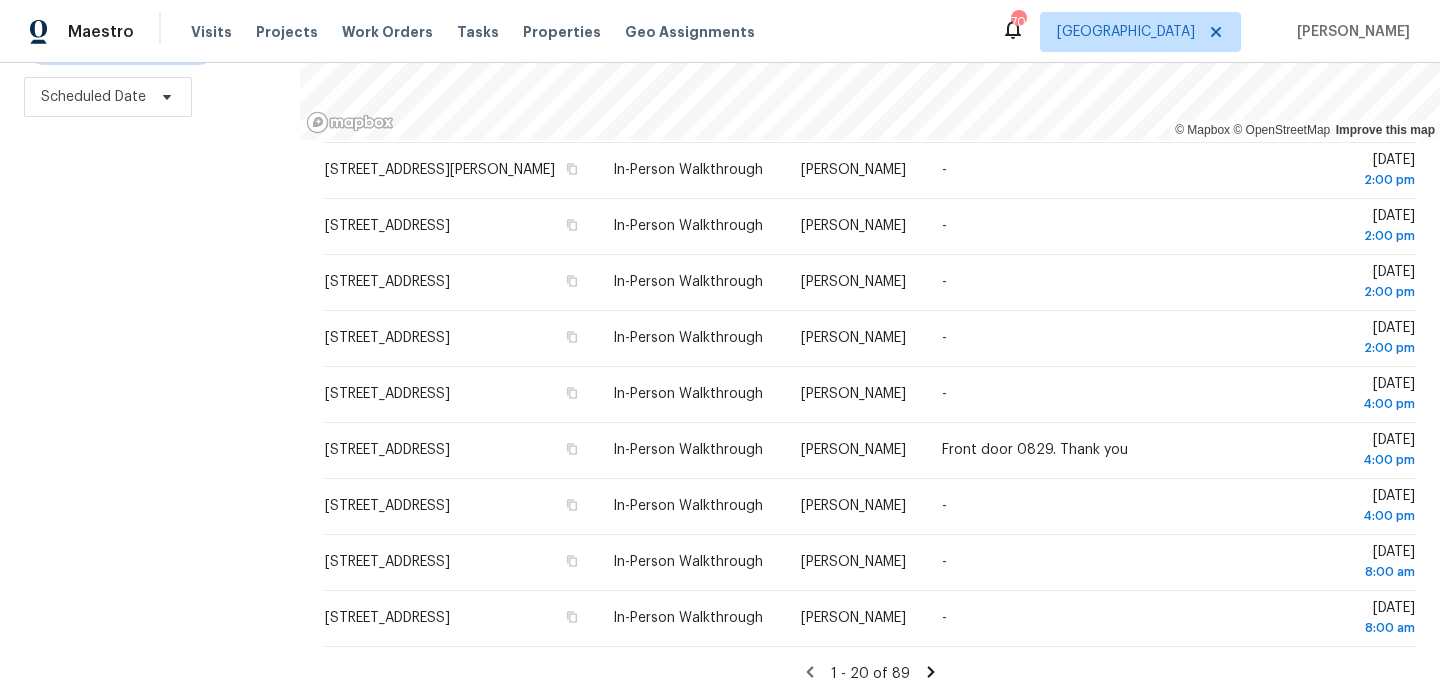 click 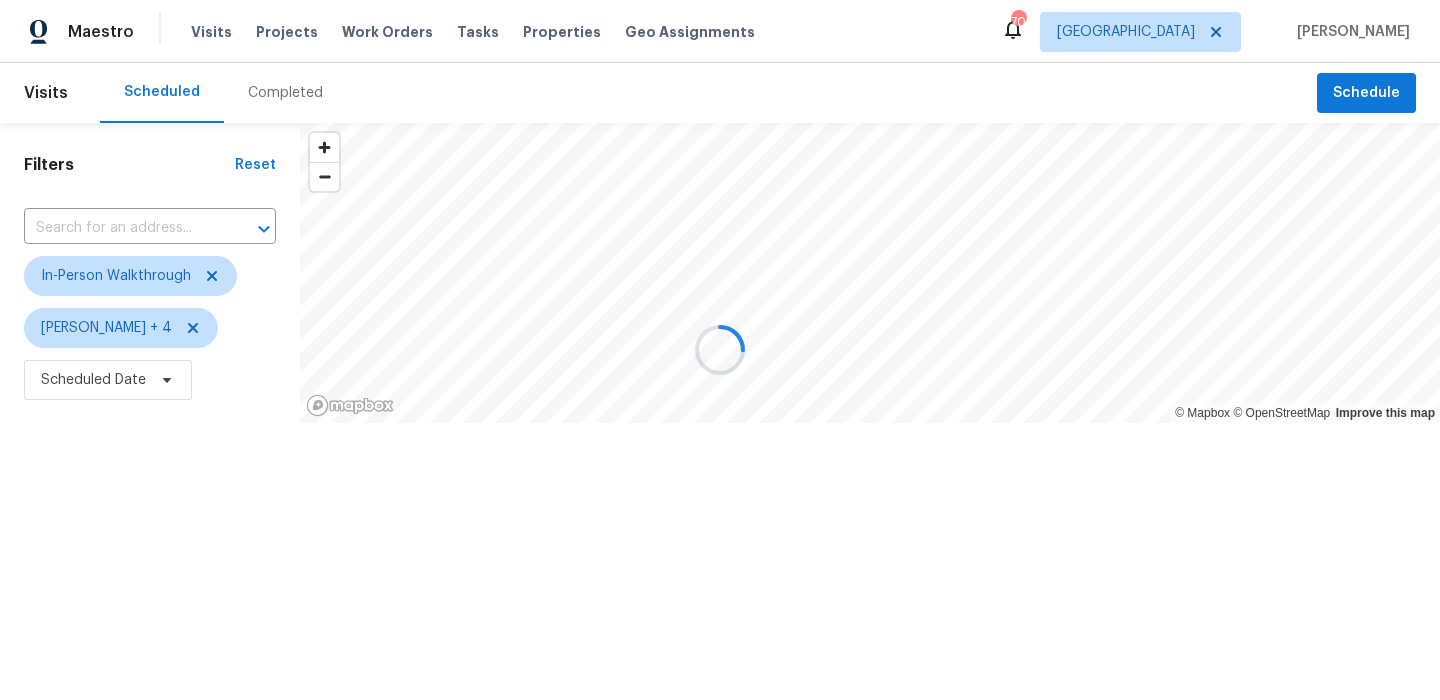 scroll, scrollTop: 0, scrollLeft: 0, axis: both 